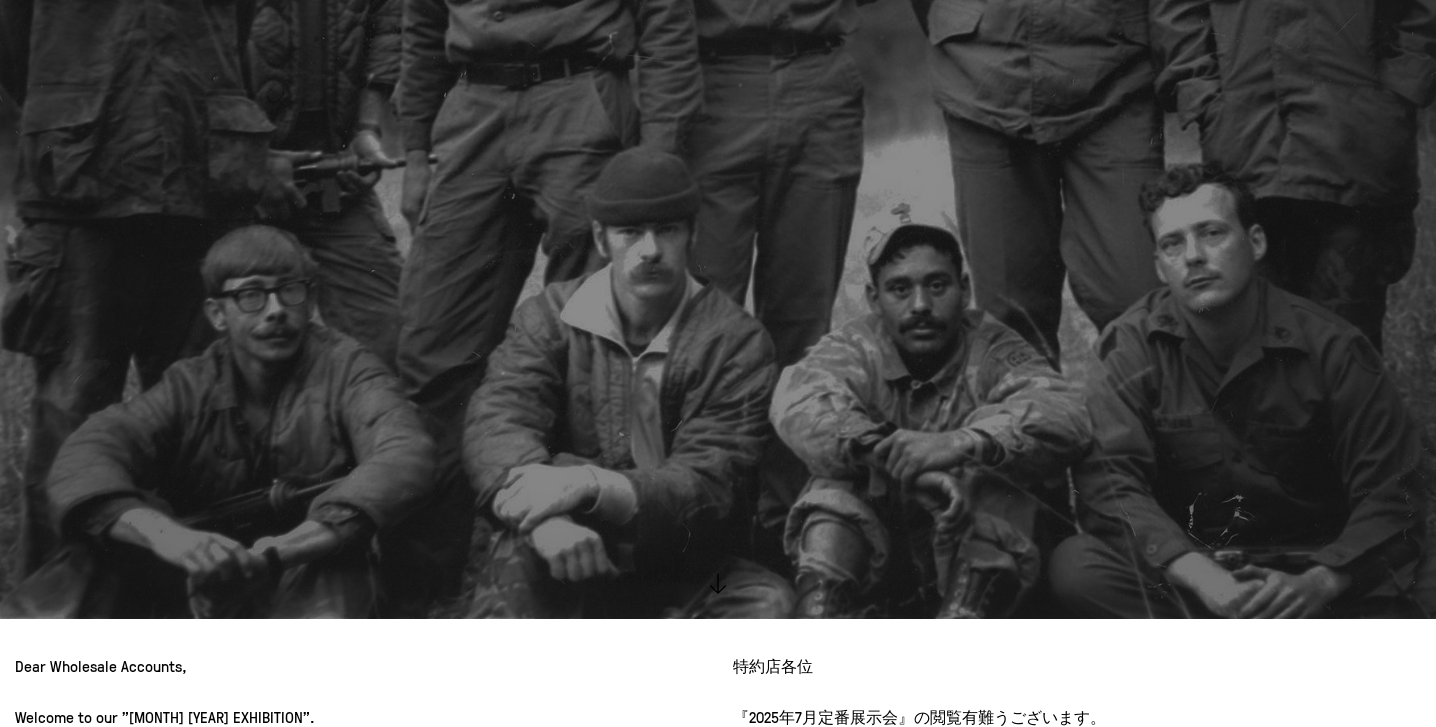 scroll, scrollTop: 0, scrollLeft: 0, axis: both 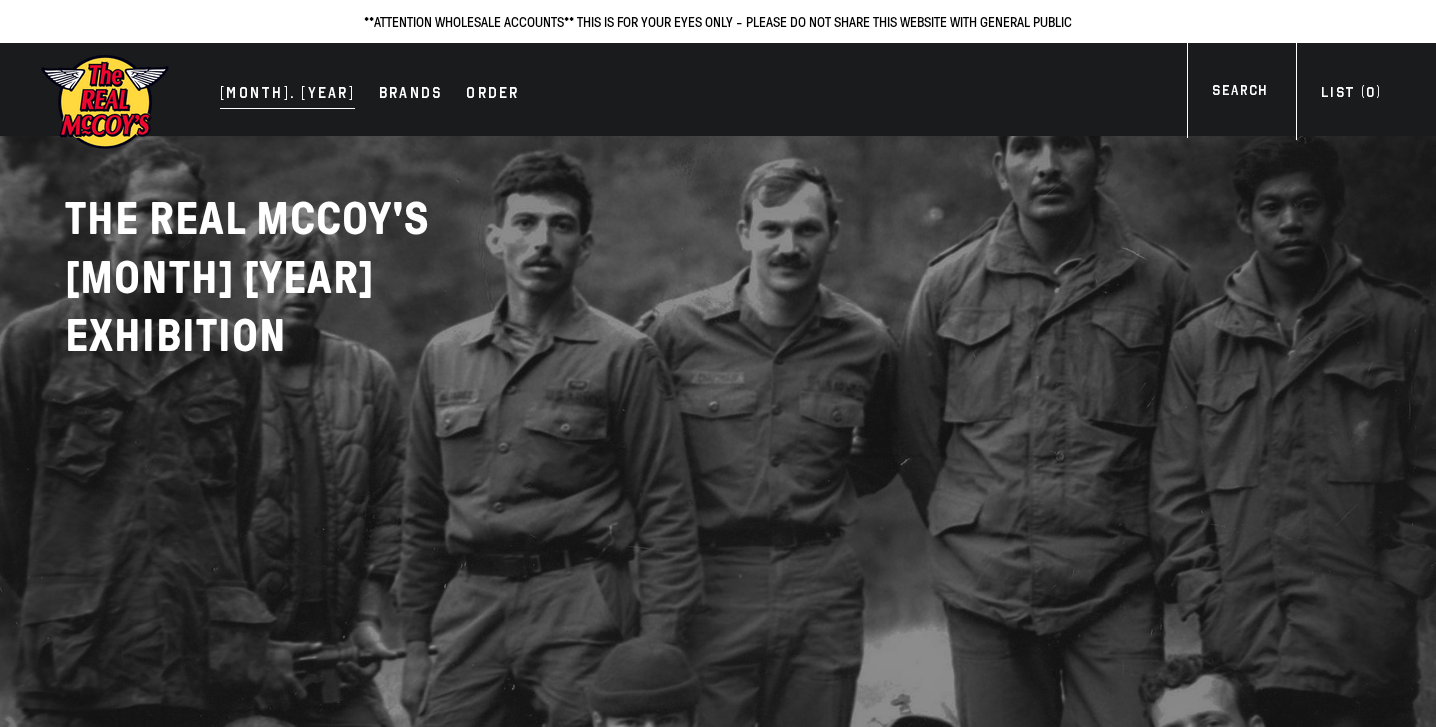 click on "[MONTH]. [YEAR]" at bounding box center (287, 95) 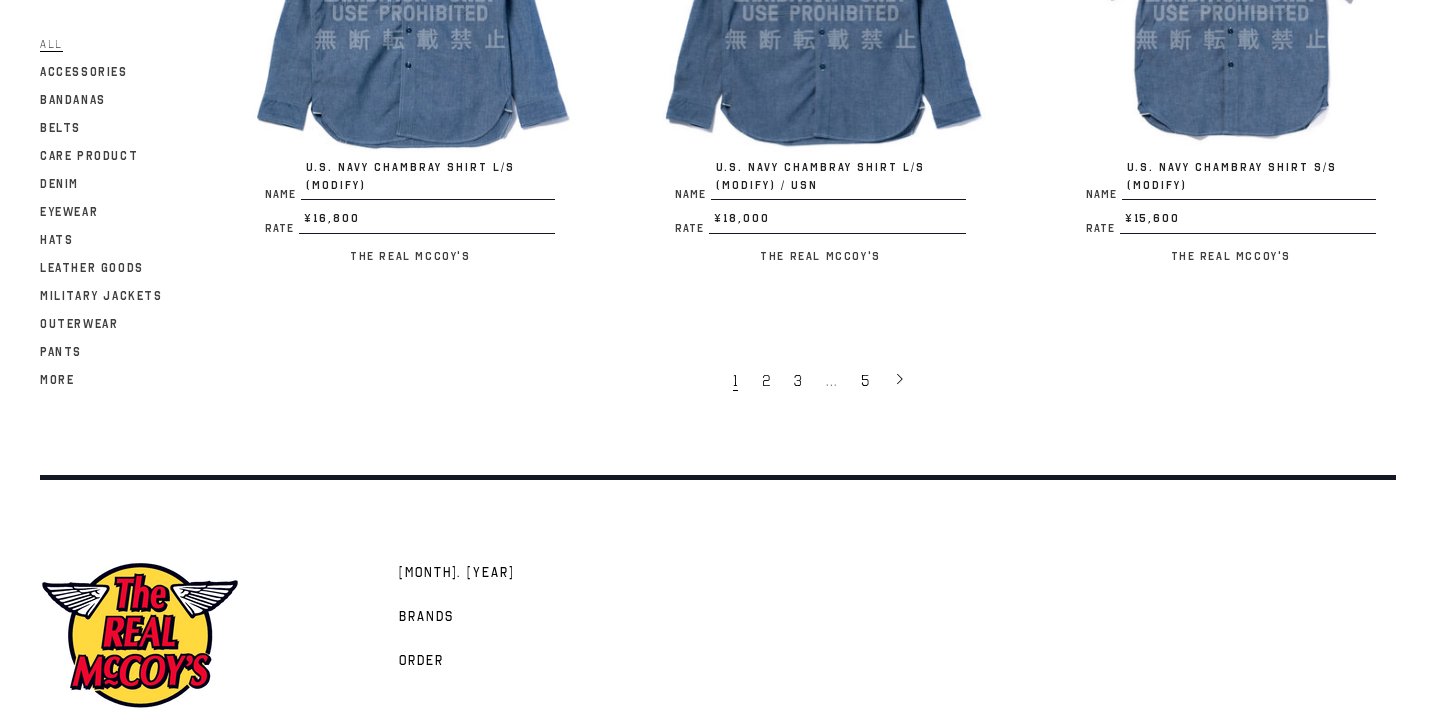 scroll, scrollTop: 3893, scrollLeft: 0, axis: vertical 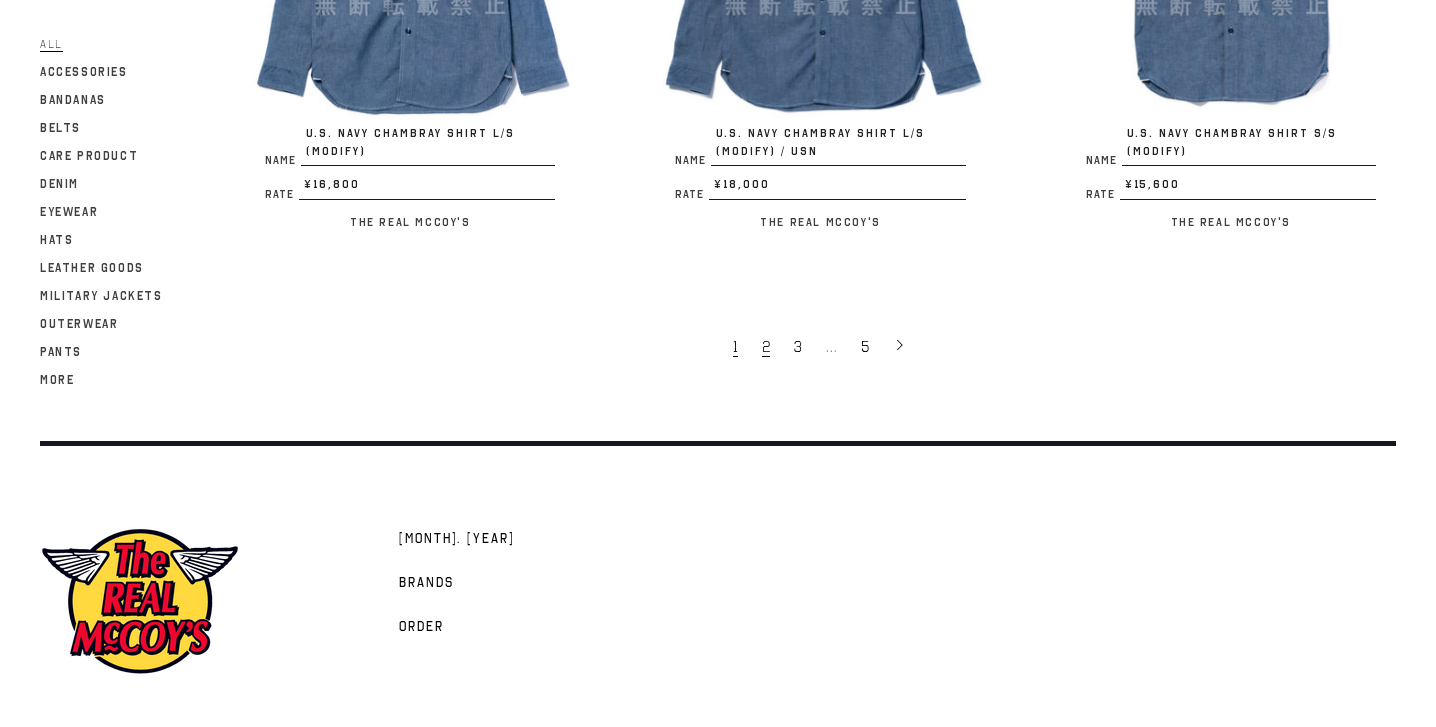 click on "2" at bounding box center (768, 346) 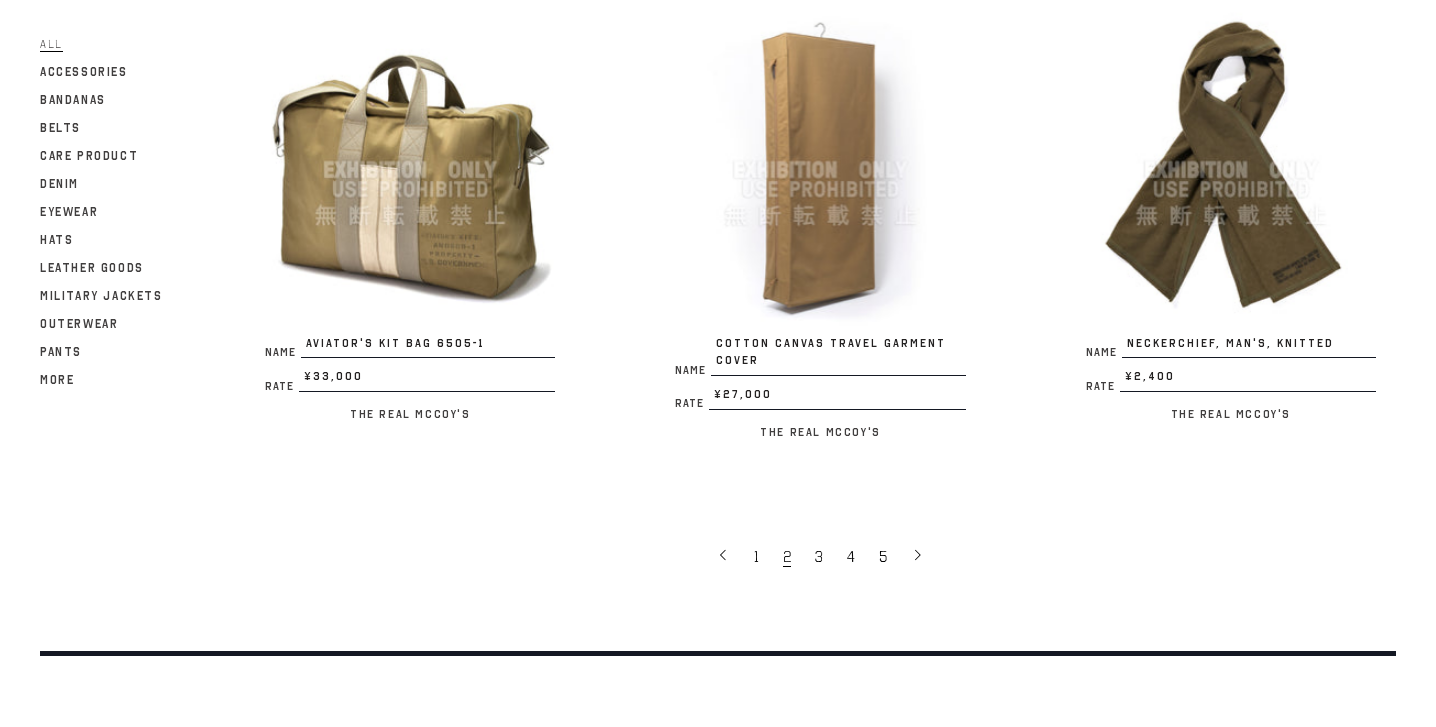 scroll, scrollTop: 3660, scrollLeft: 0, axis: vertical 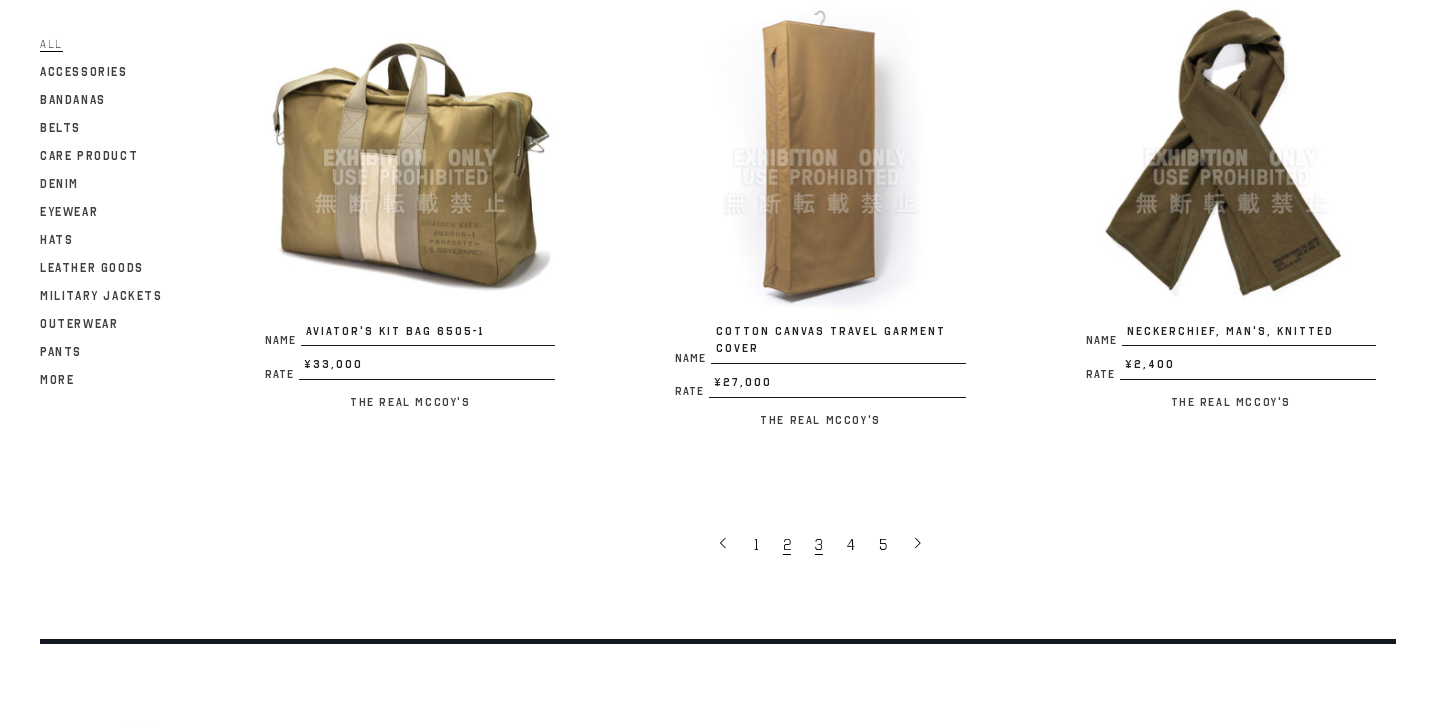 click on "3" at bounding box center [821, 544] 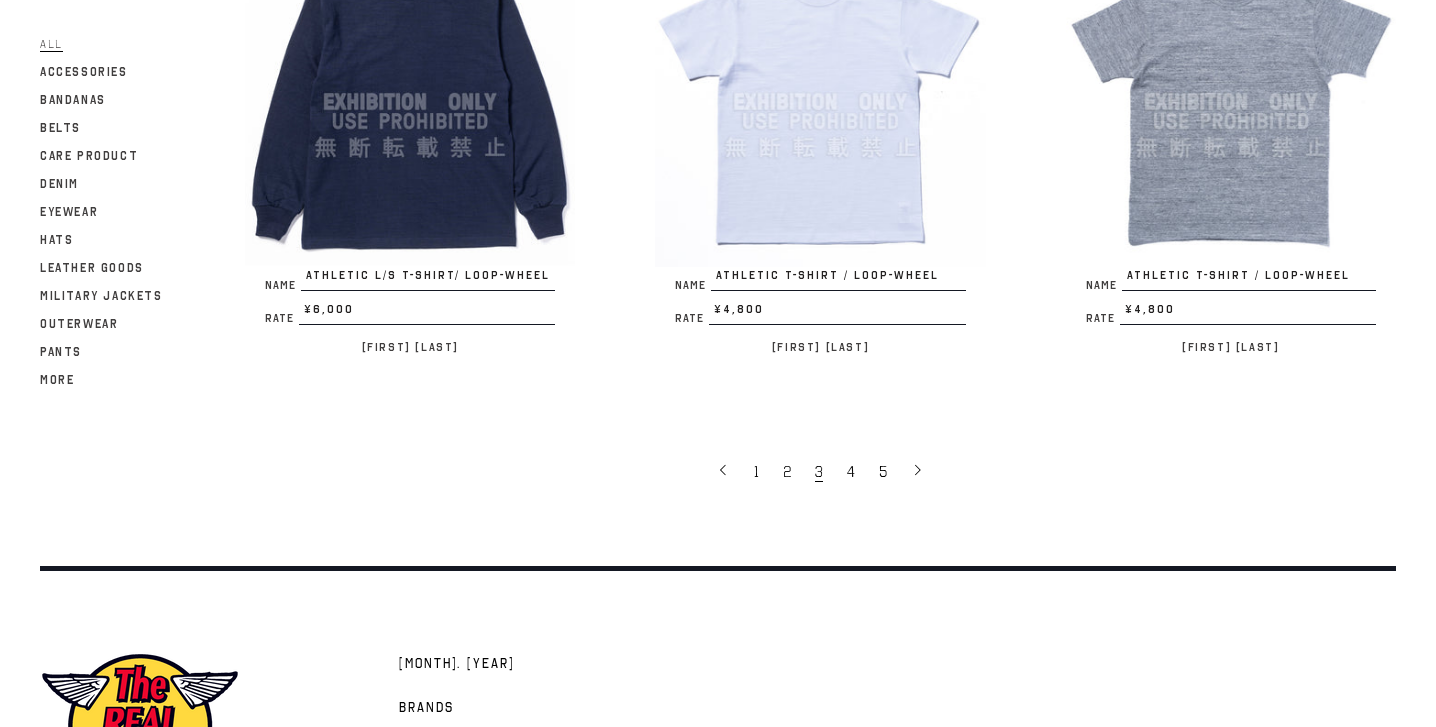 scroll, scrollTop: 3617, scrollLeft: 0, axis: vertical 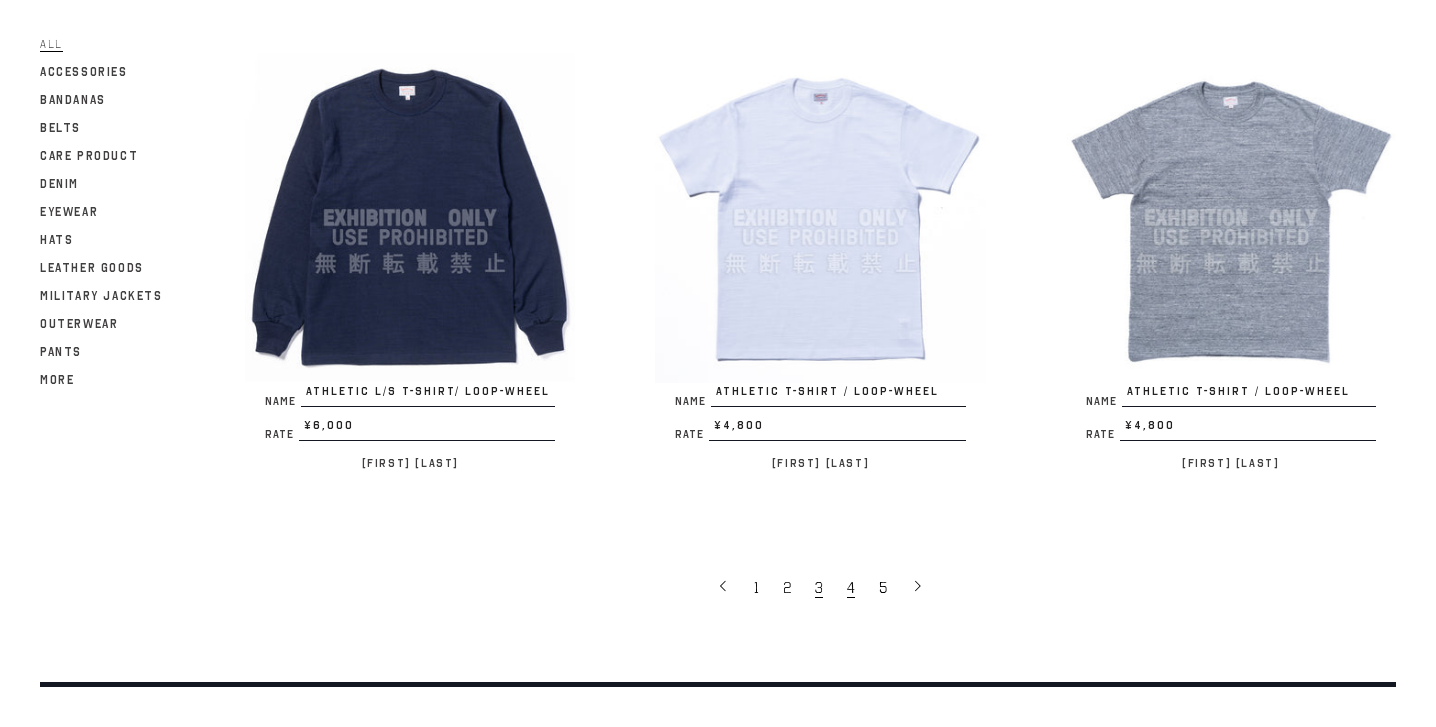 click on "4" at bounding box center [851, 588] 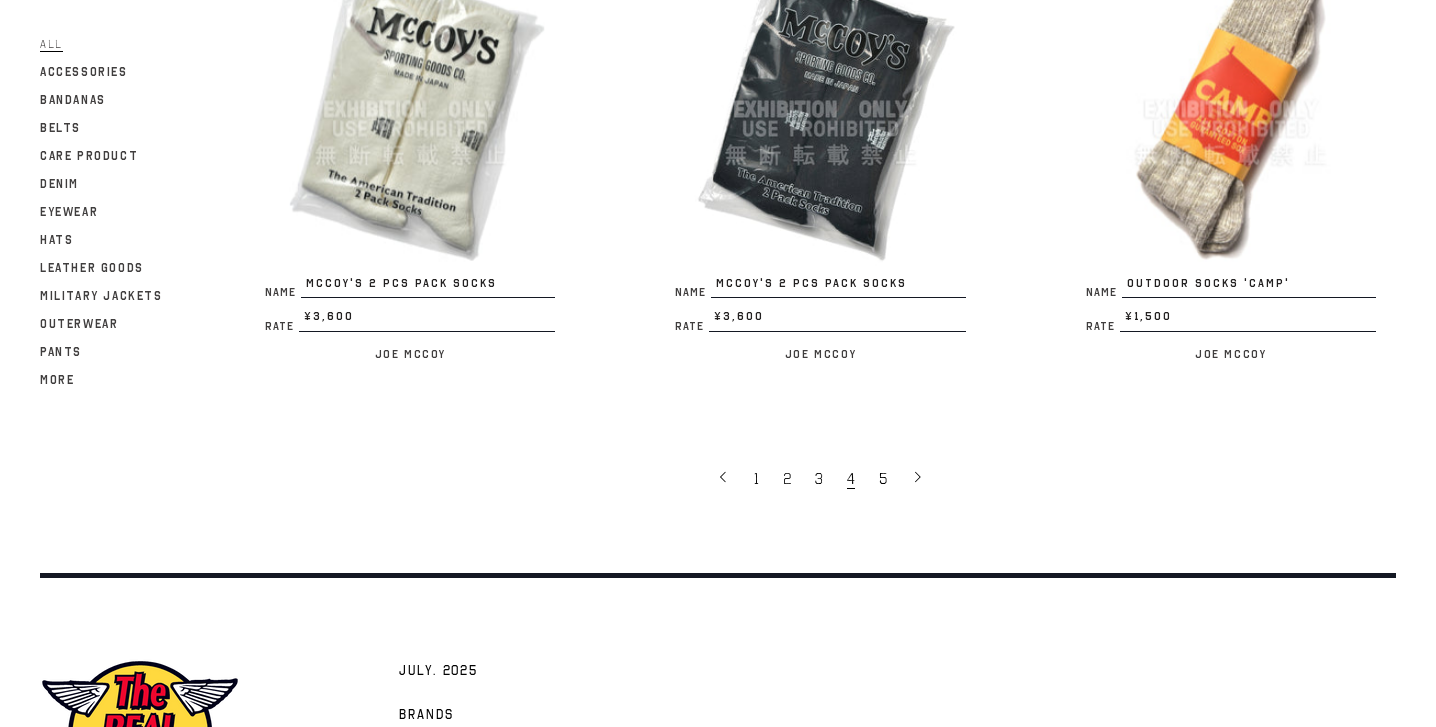 scroll, scrollTop: 3674, scrollLeft: 0, axis: vertical 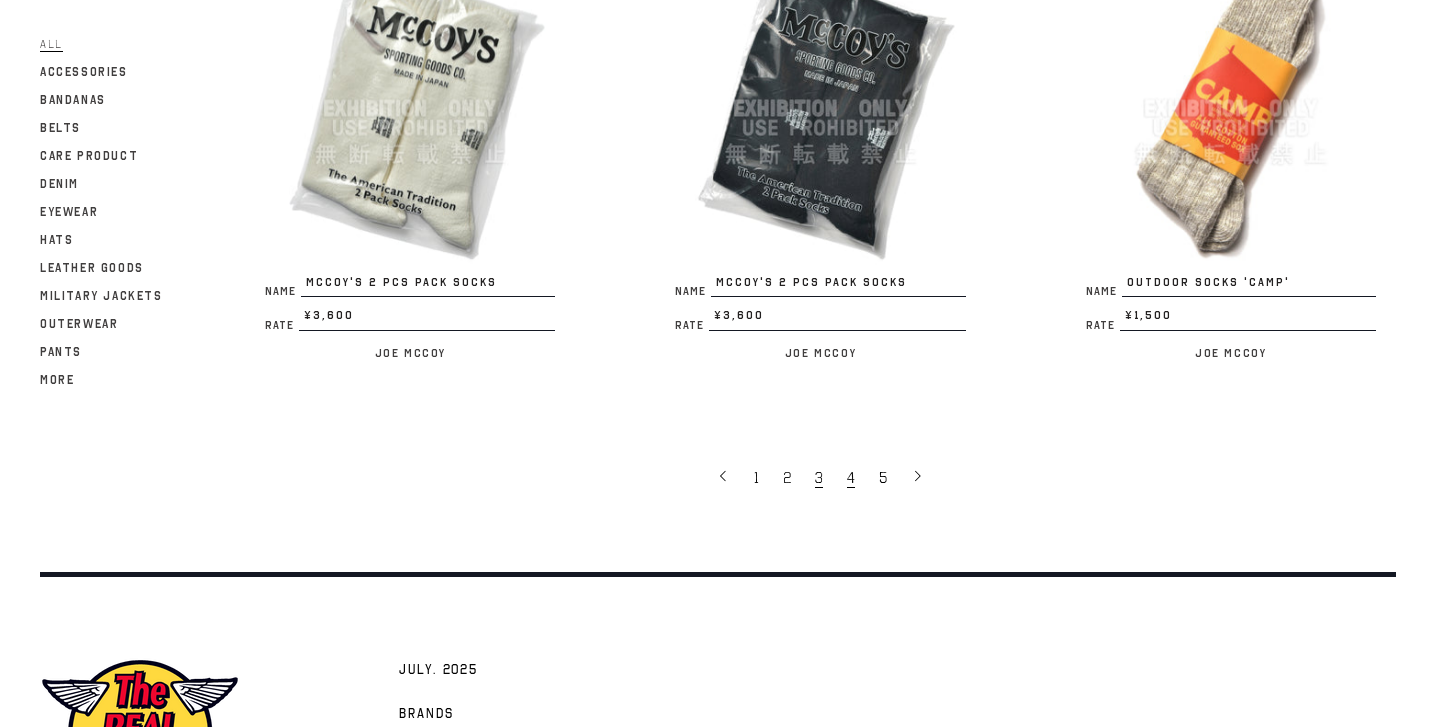 click on "3" at bounding box center (821, 477) 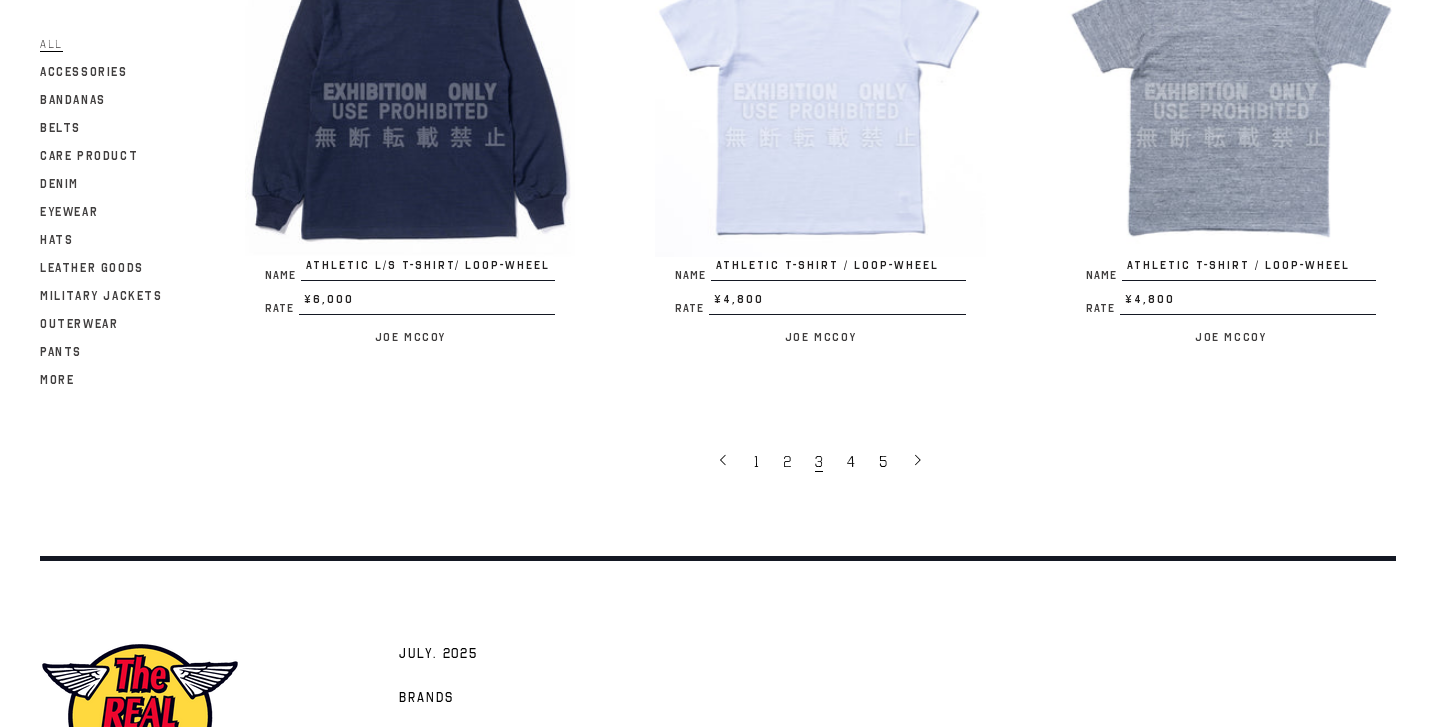 scroll, scrollTop: 3915, scrollLeft: 0, axis: vertical 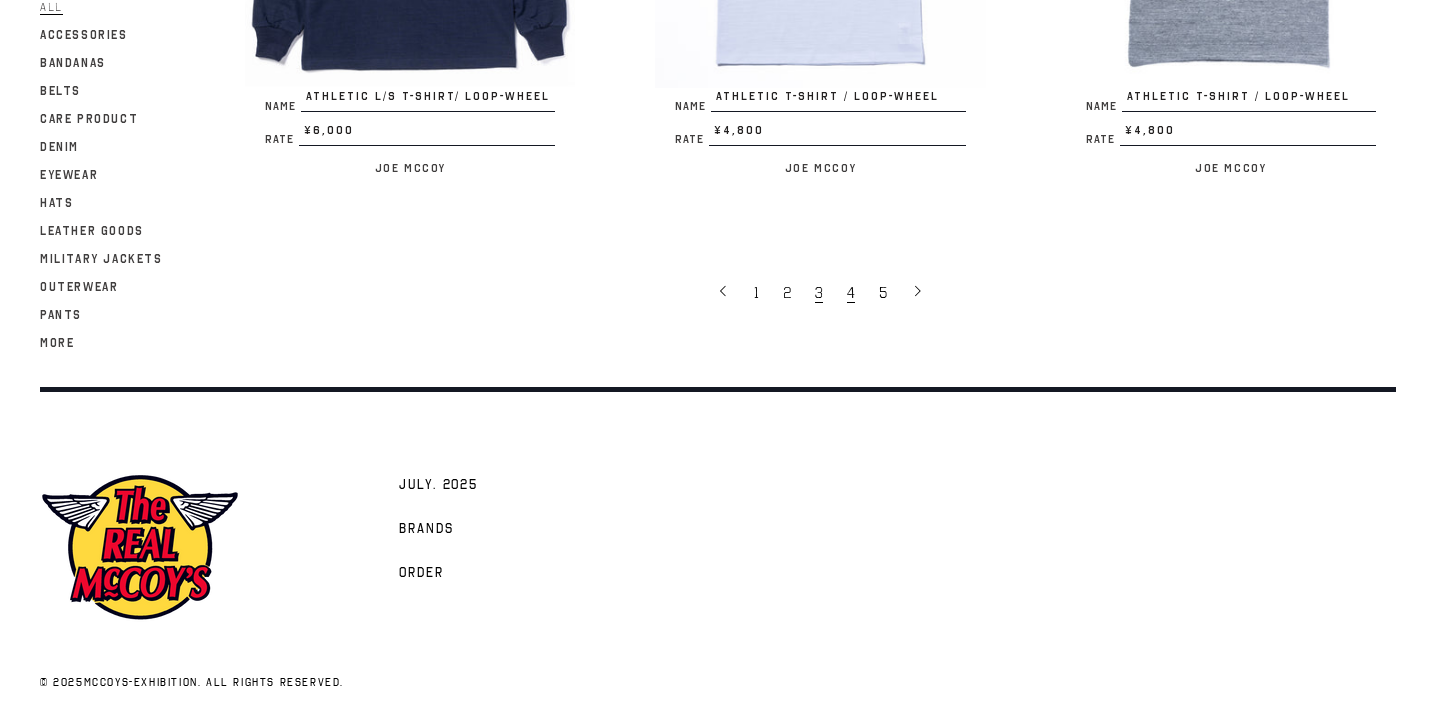 click on "4" at bounding box center [851, 293] 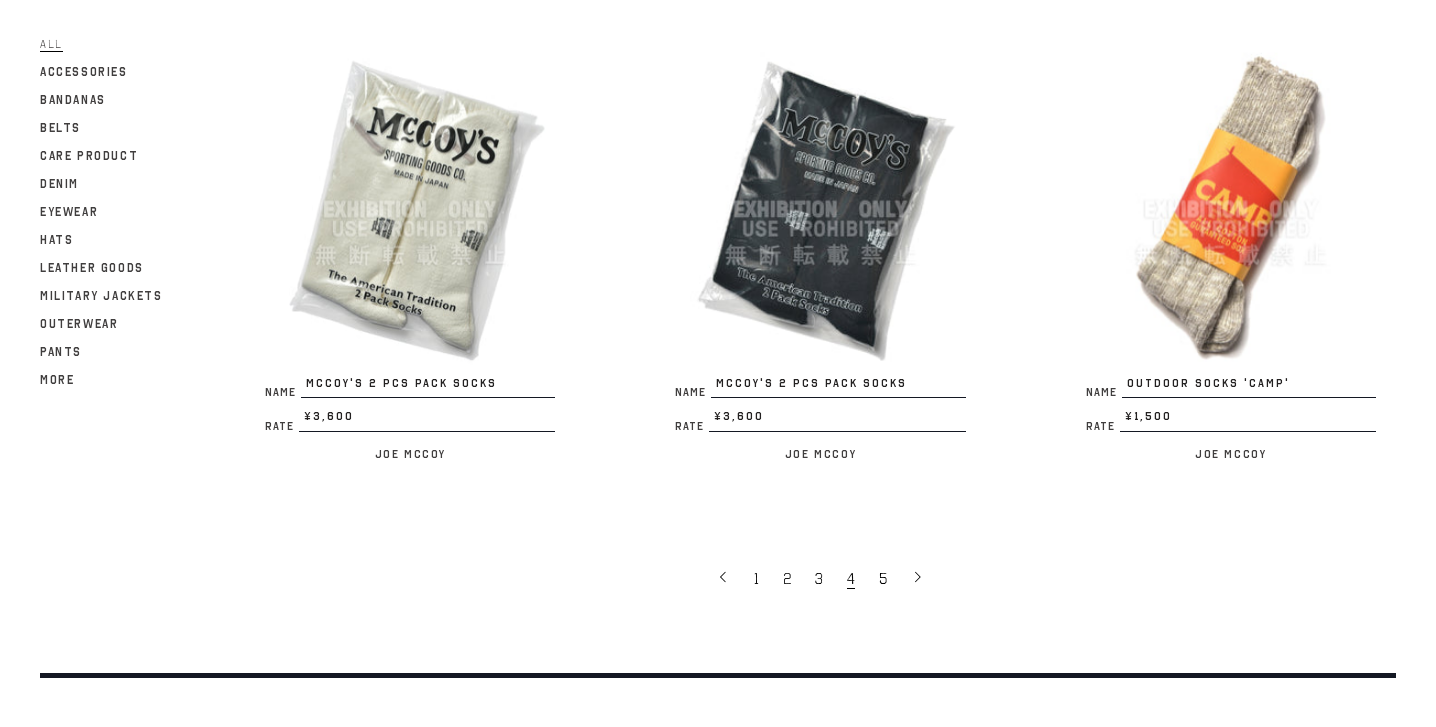 scroll, scrollTop: 3552, scrollLeft: 0, axis: vertical 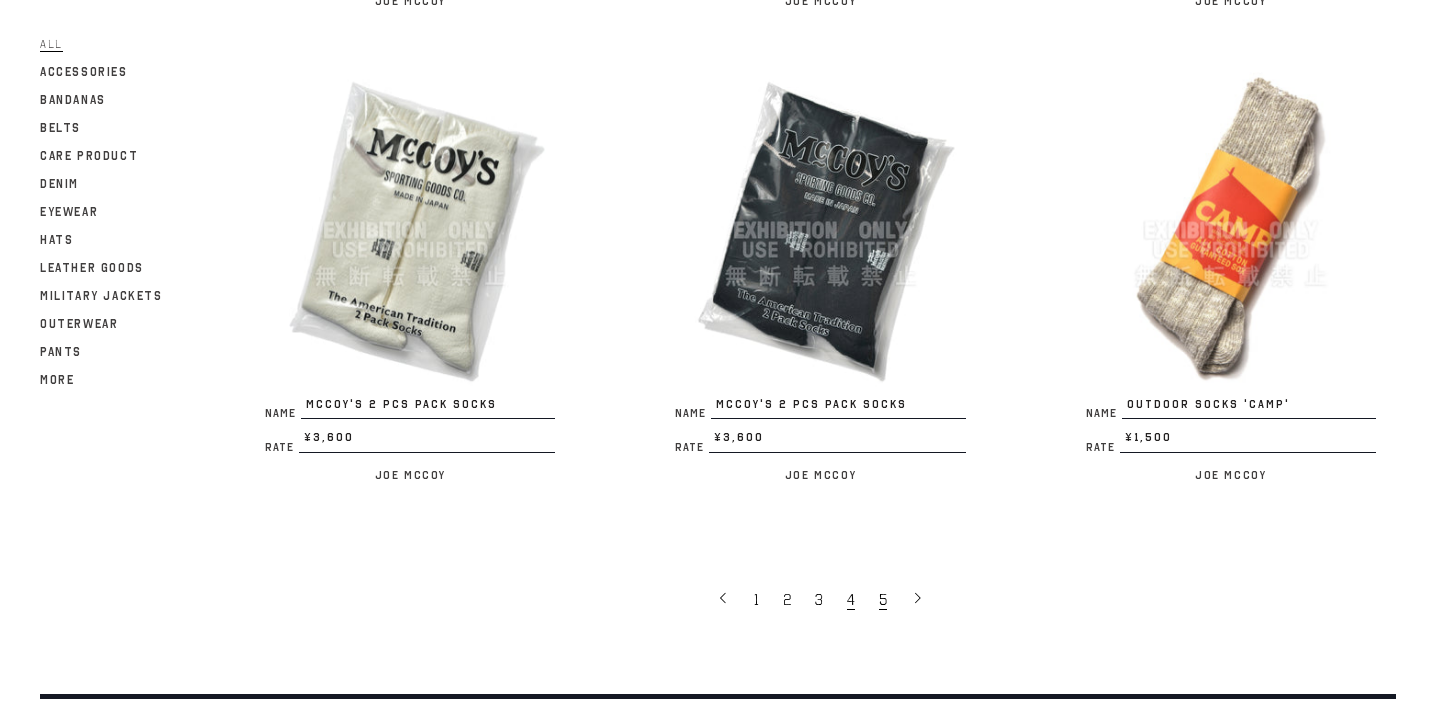 click on "5" at bounding box center [885, 599] 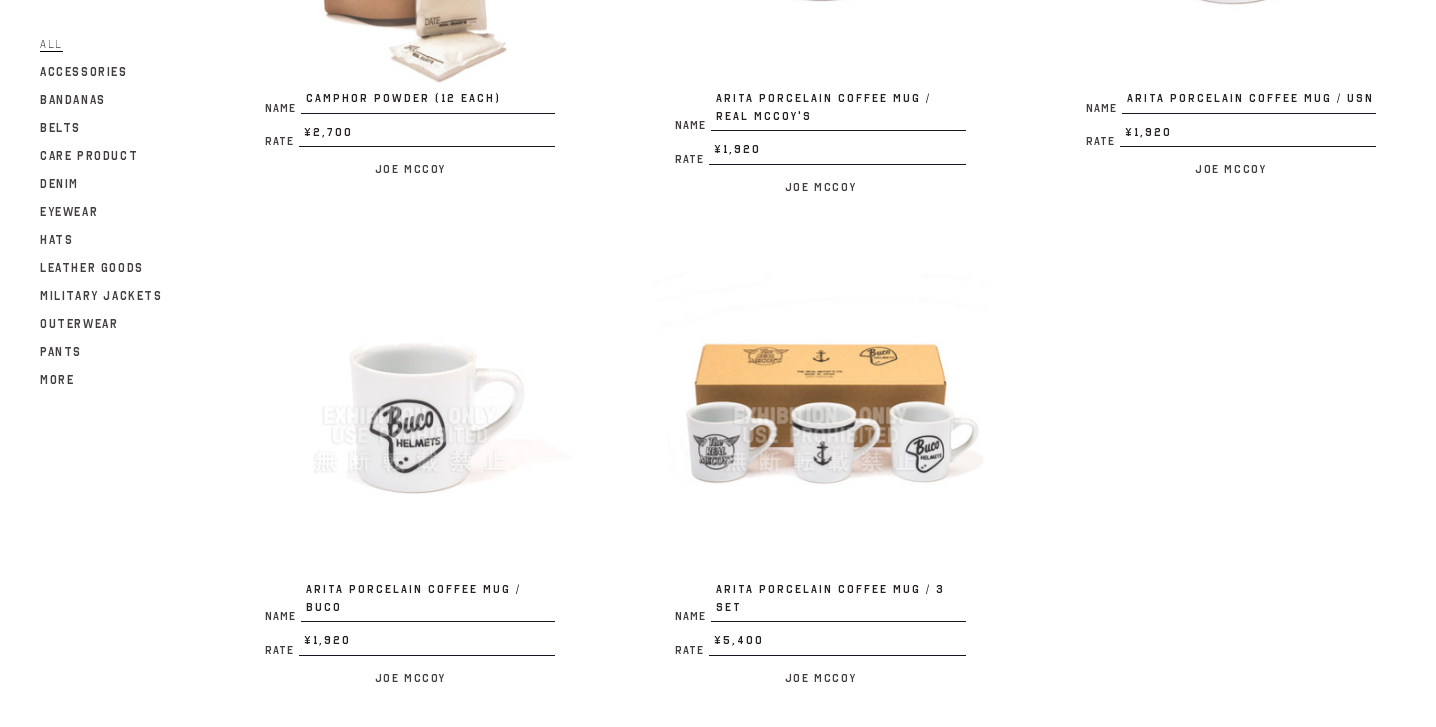 scroll, scrollTop: 3598, scrollLeft: 0, axis: vertical 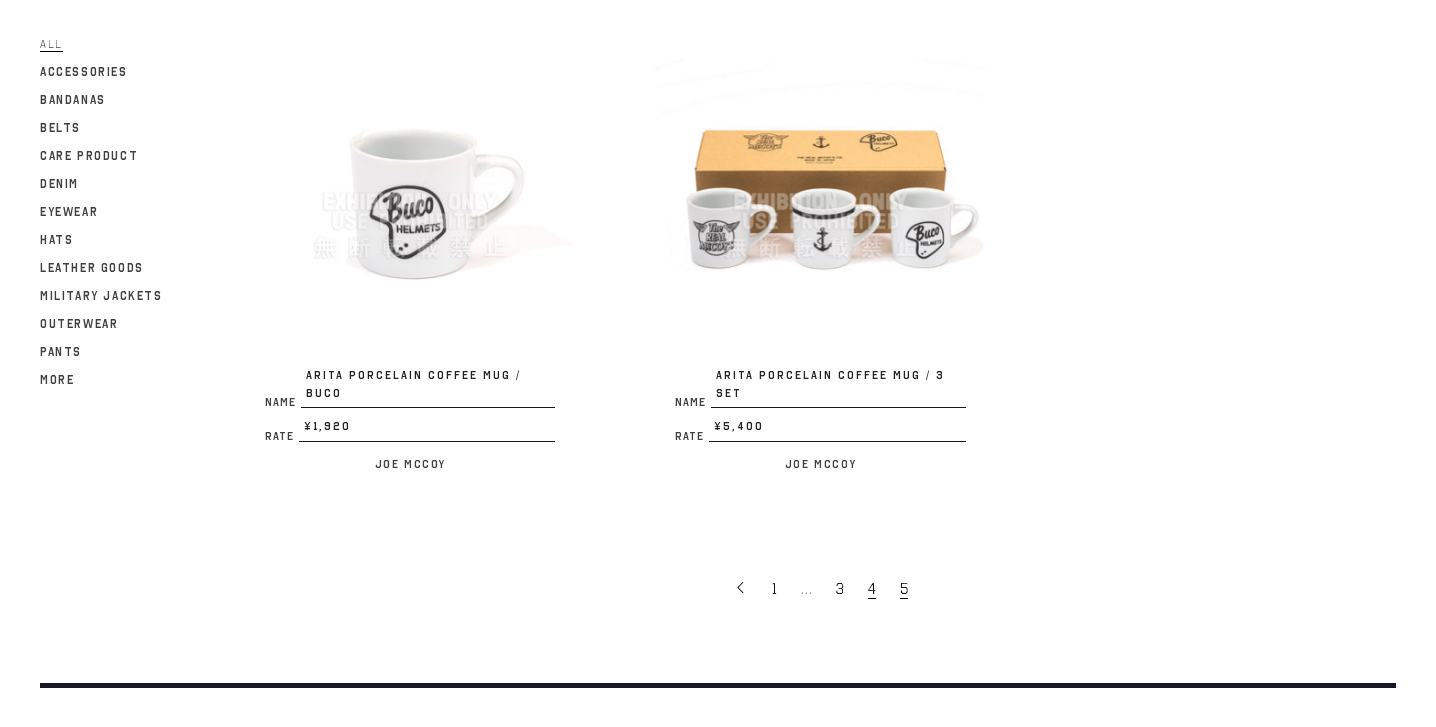 click on "4" at bounding box center [872, 589] 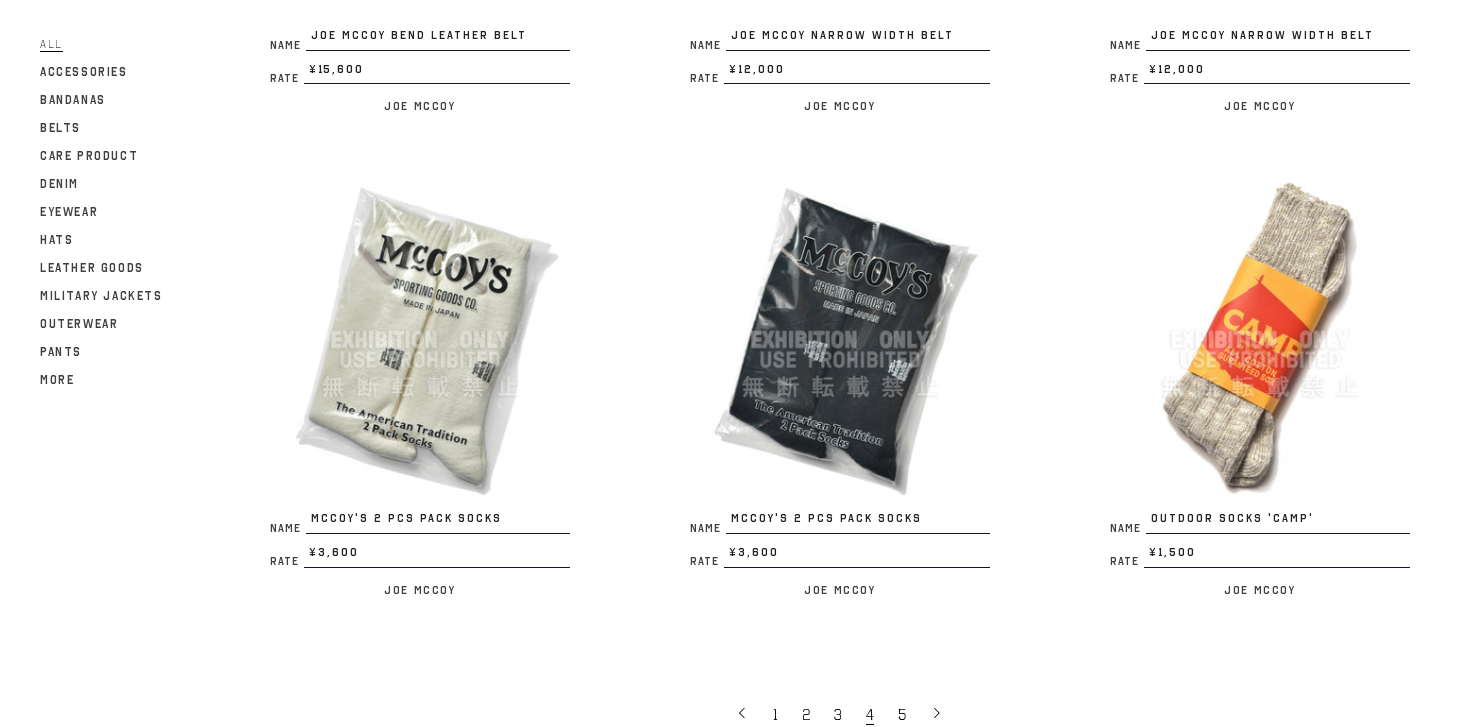 scroll, scrollTop: 3922, scrollLeft: 0, axis: vertical 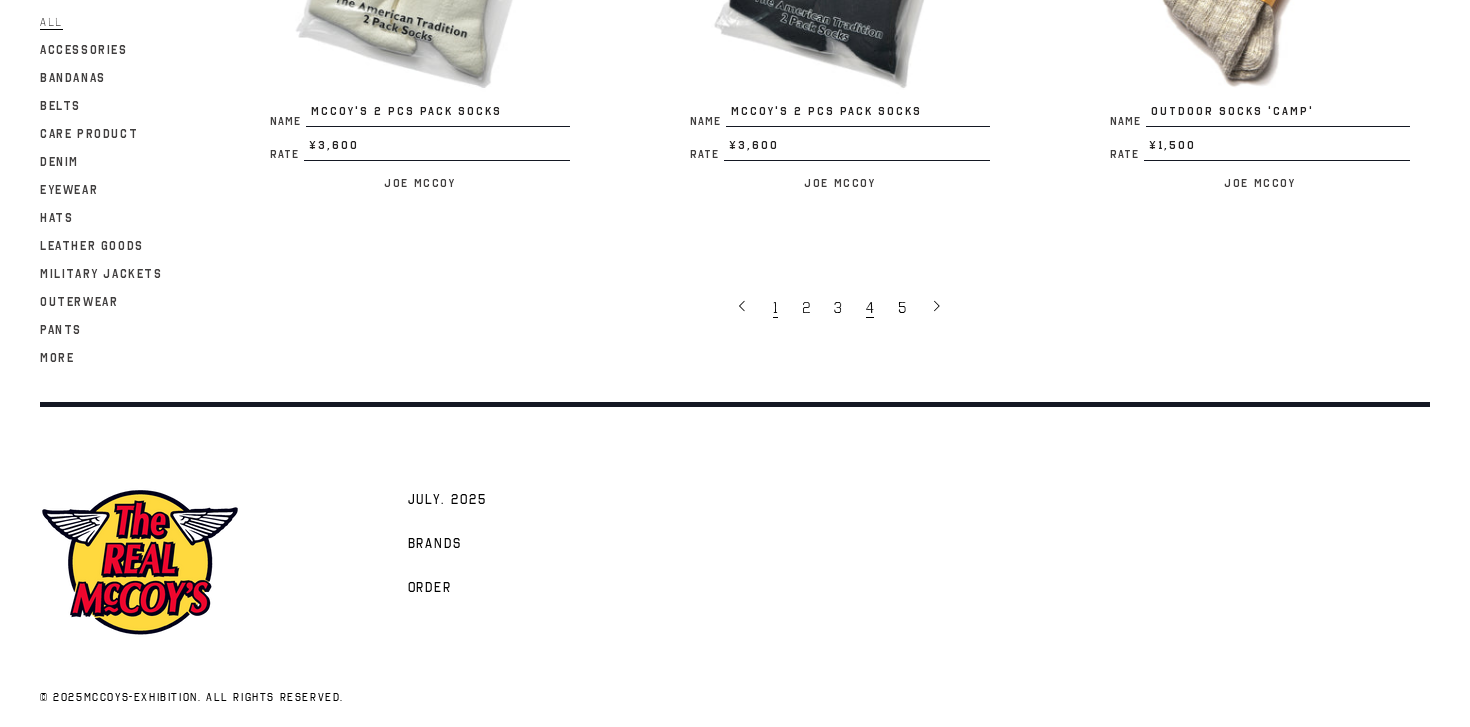 click on "1" at bounding box center (775, 308) 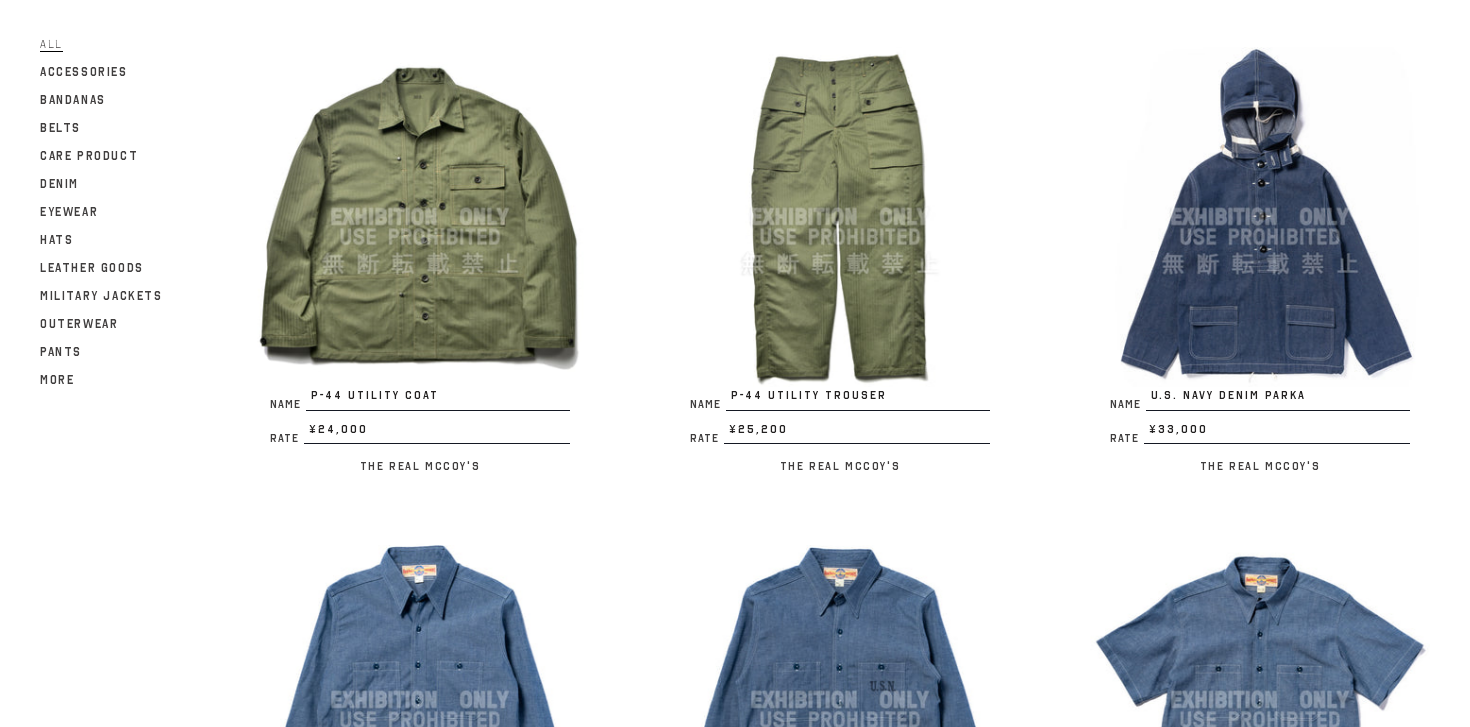 scroll, scrollTop: 3215, scrollLeft: 0, axis: vertical 